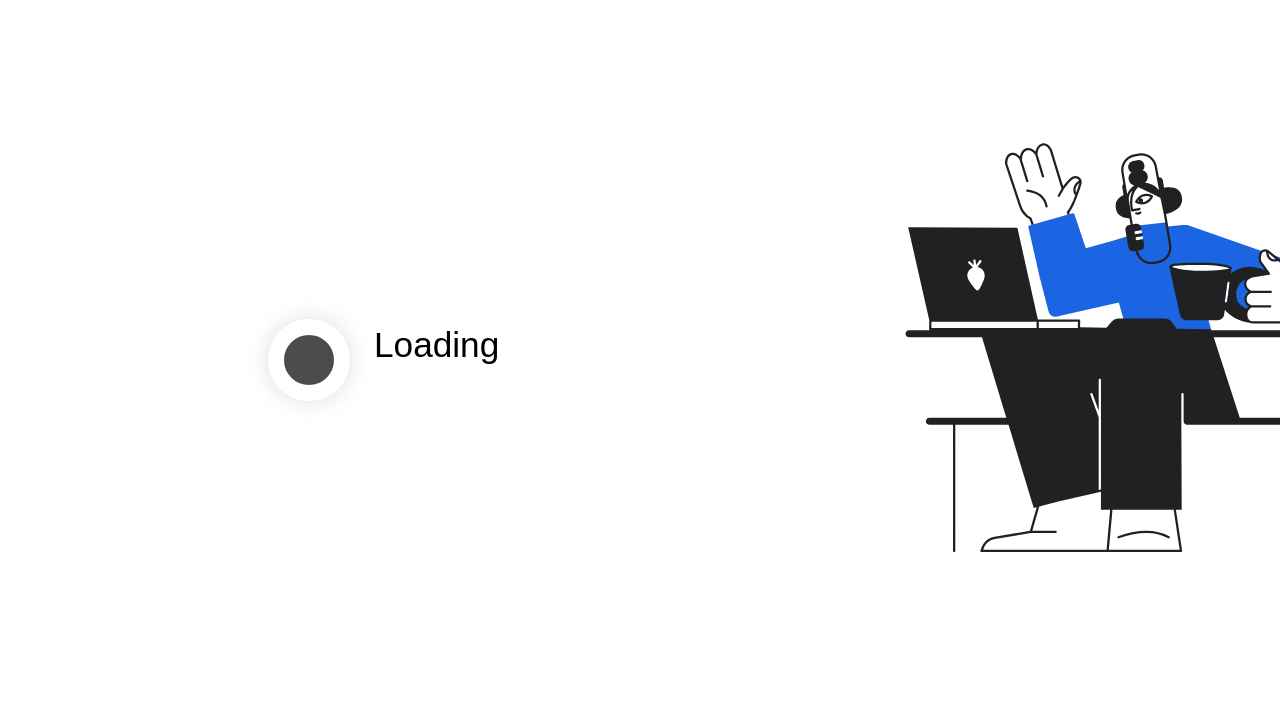 scroll, scrollTop: 0, scrollLeft: 0, axis: both 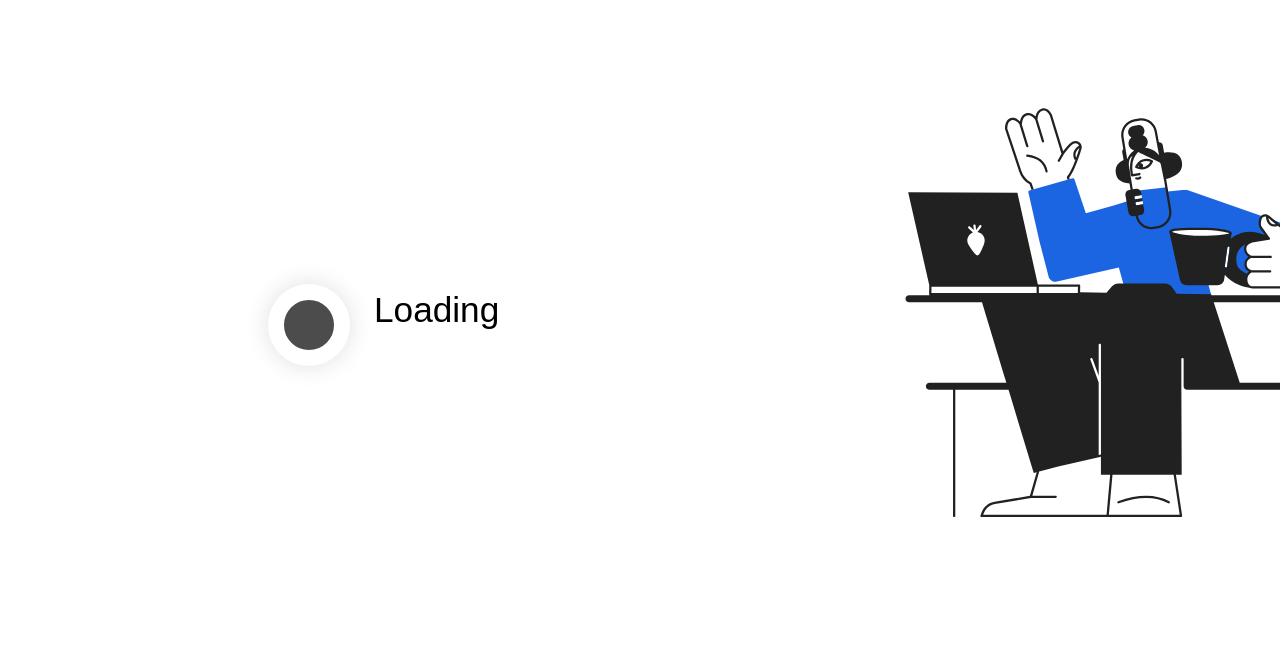 drag, startPoint x: 377, startPoint y: 304, endPoint x: 659, endPoint y: 350, distance: 285.72714 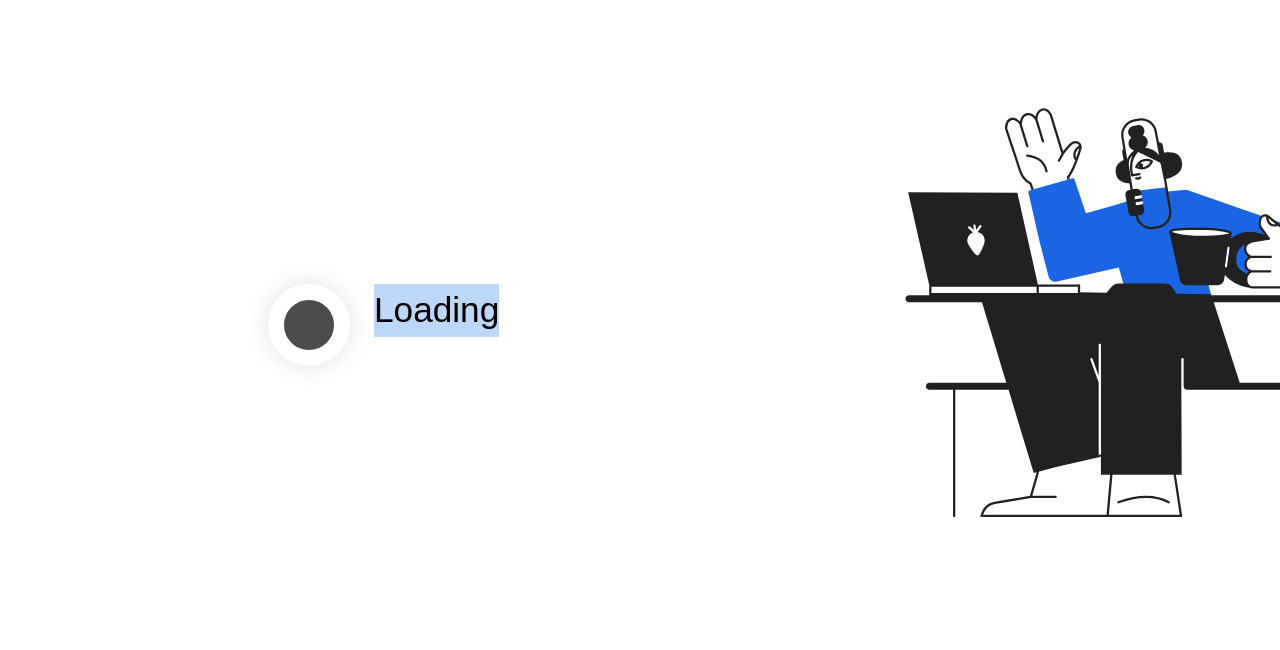 click on "Loading" 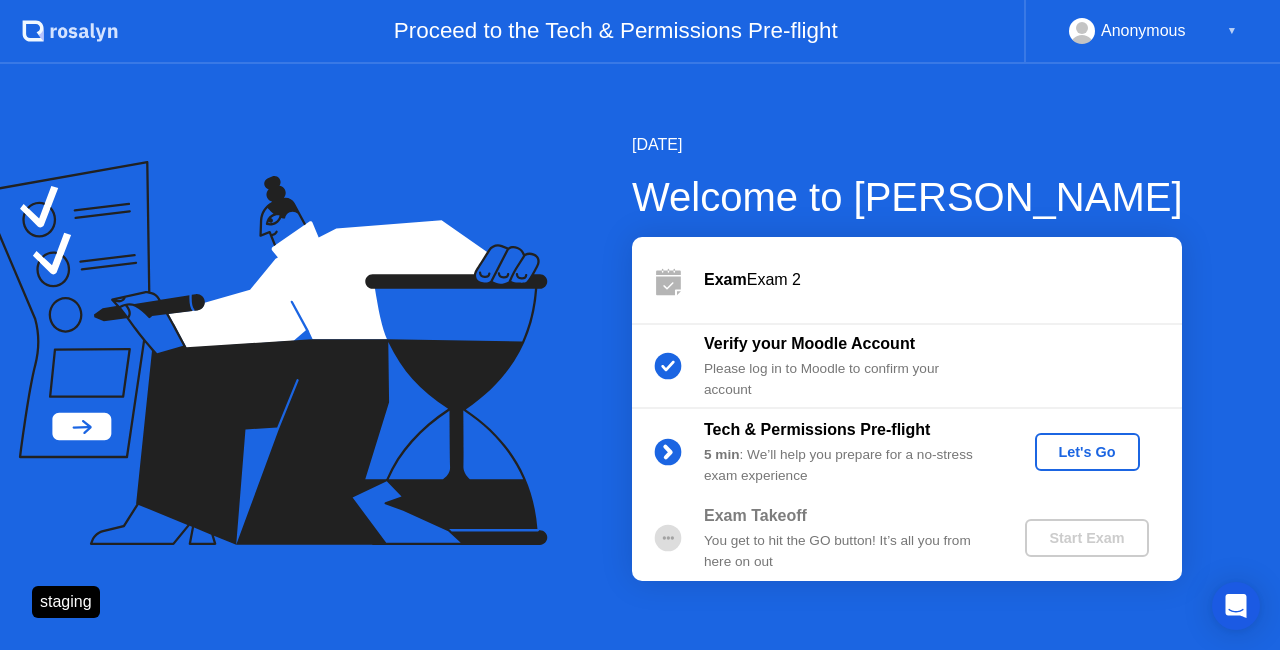 click on "Let's Go" 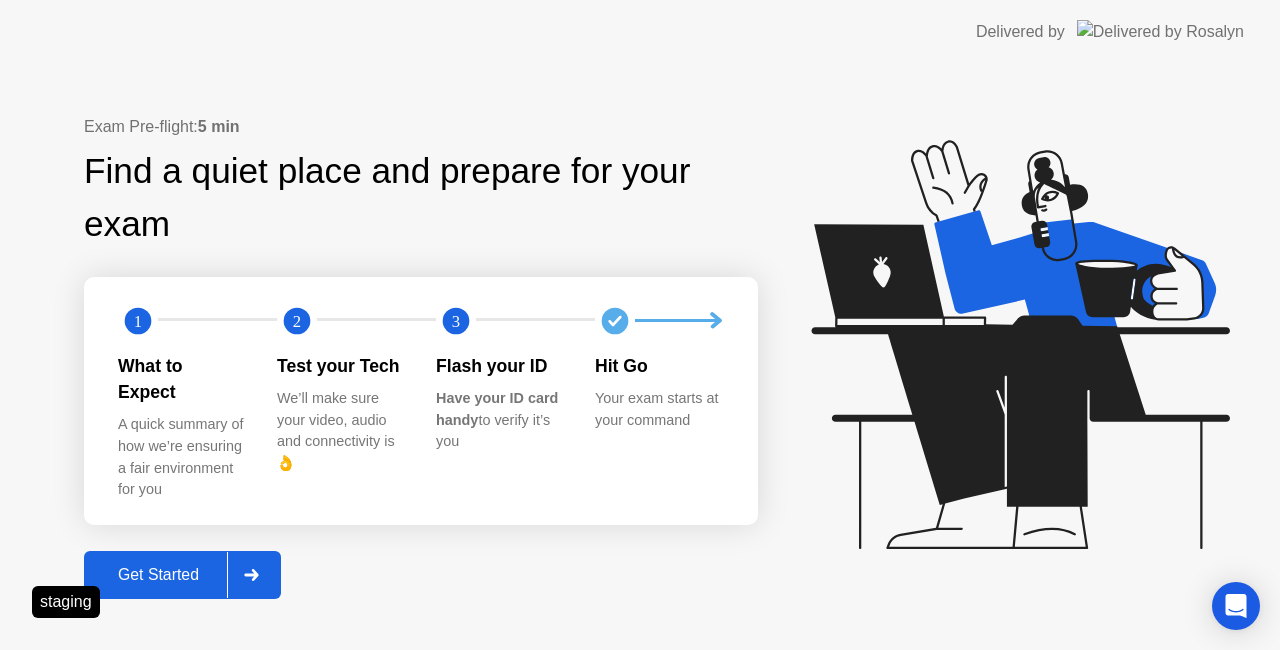 click on "Get Started" 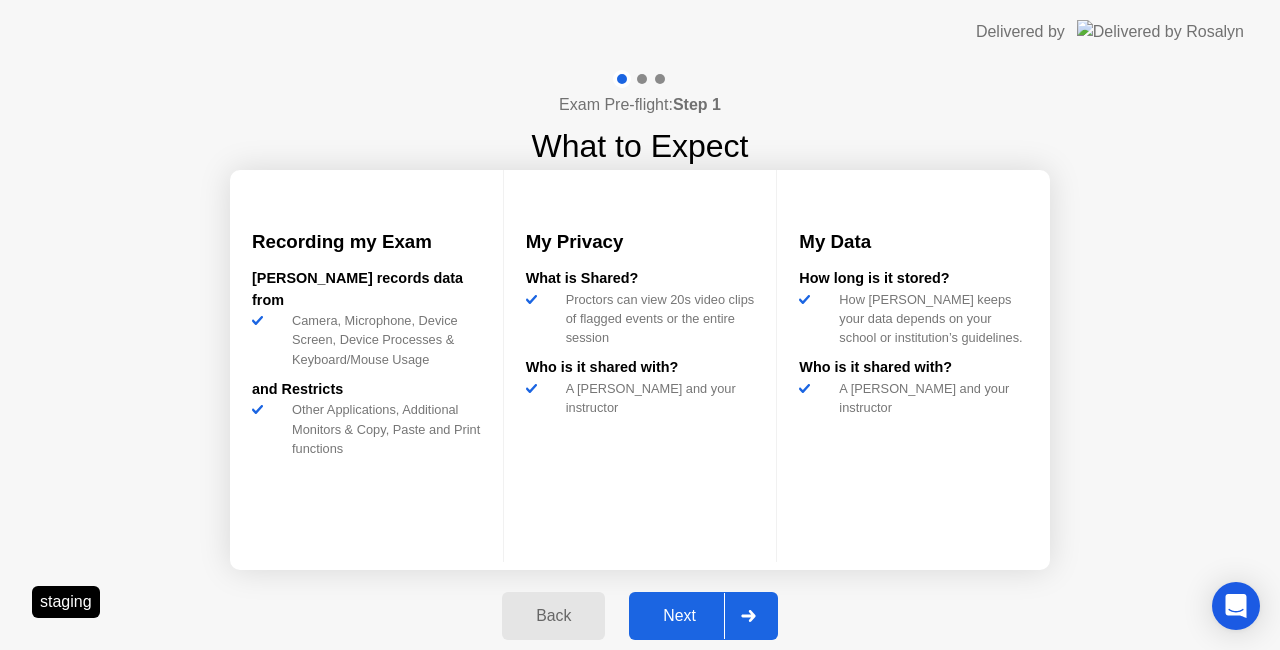 click on "Next" 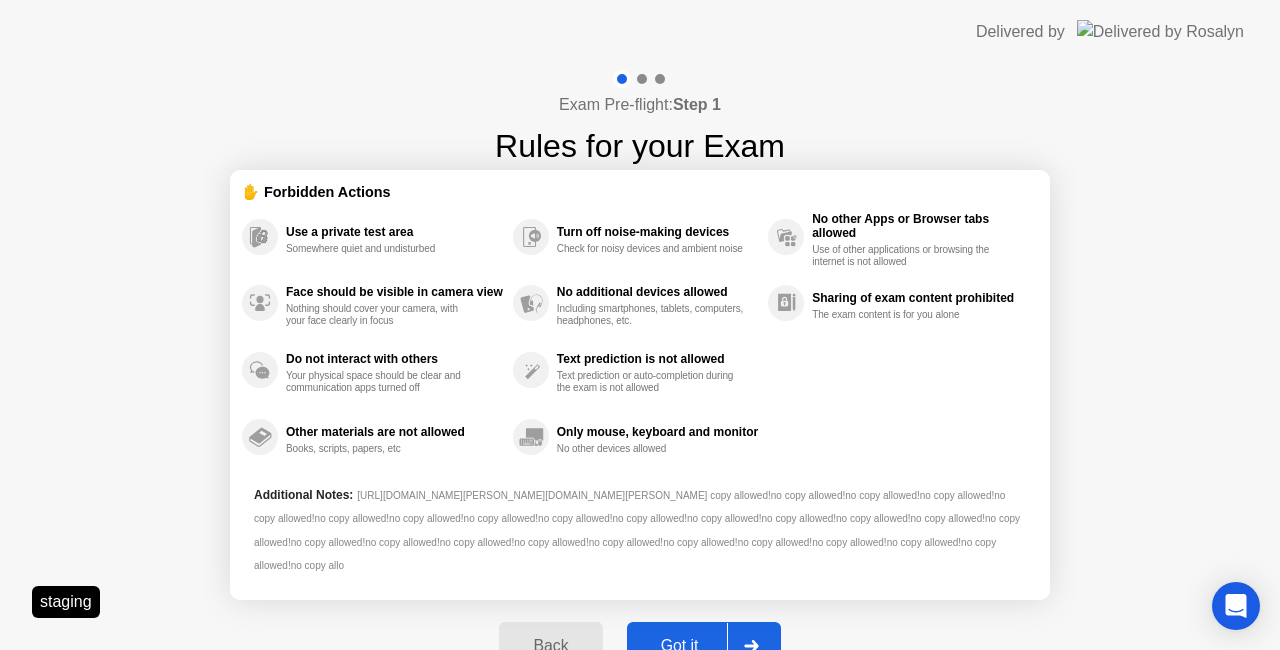 click on "Got it" 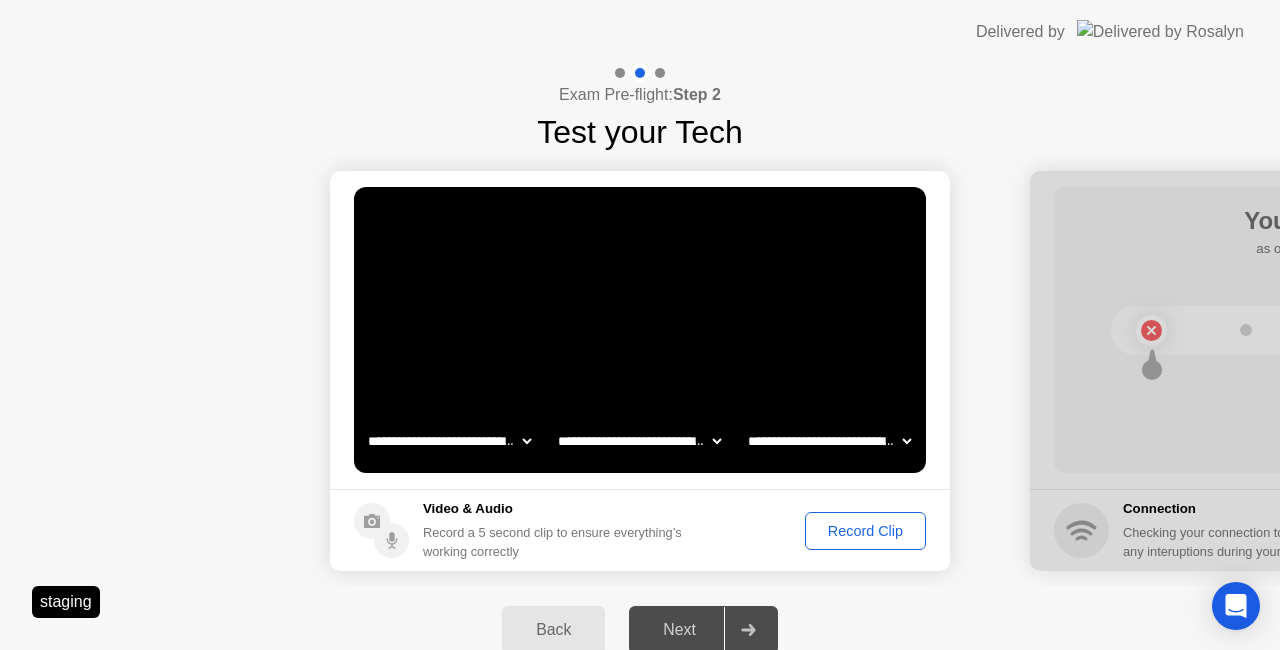 click on "Record Clip" 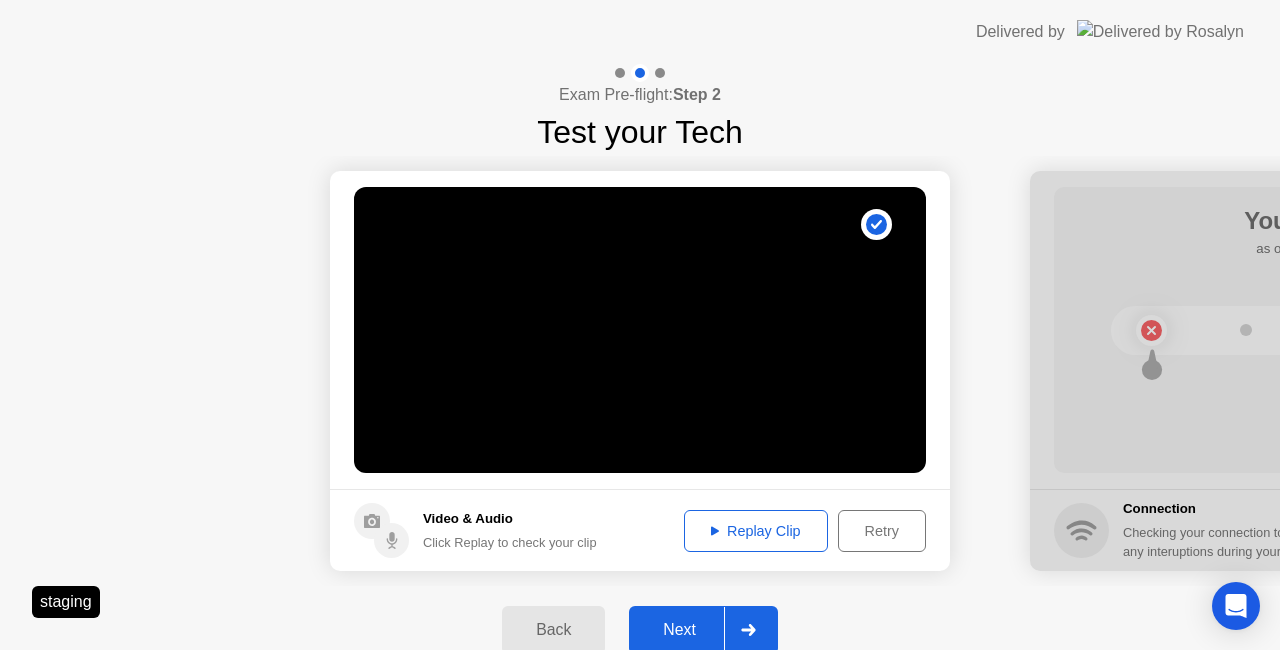 click on "Next" 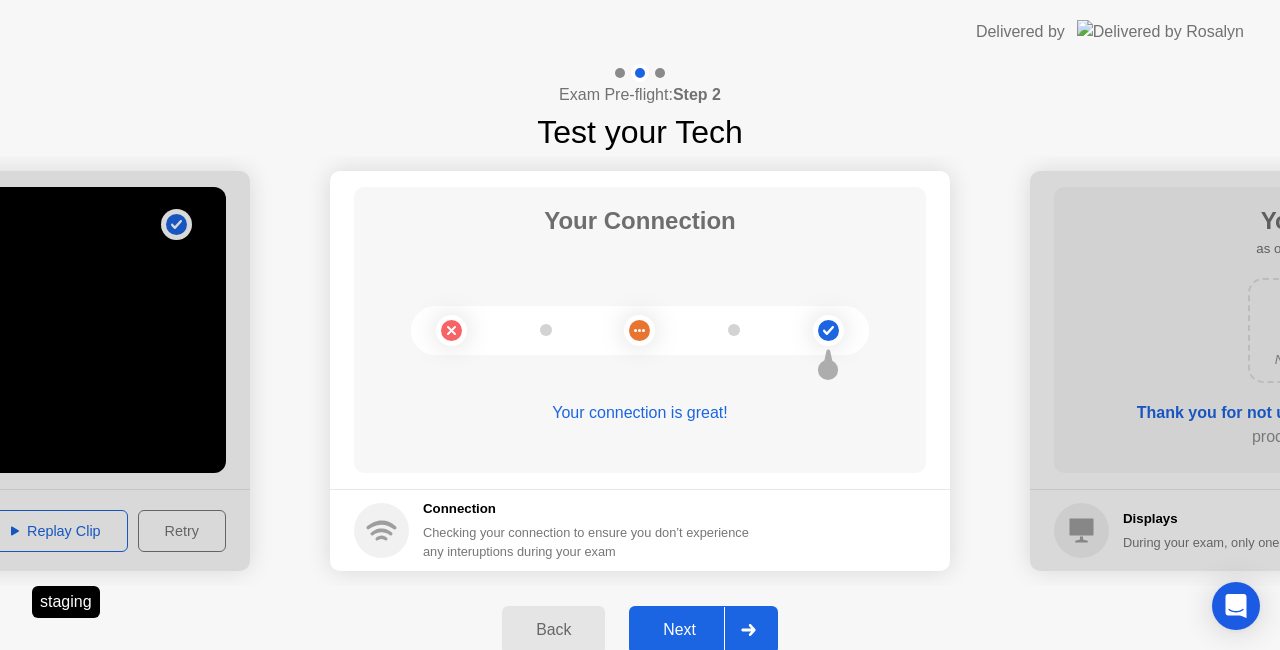 click 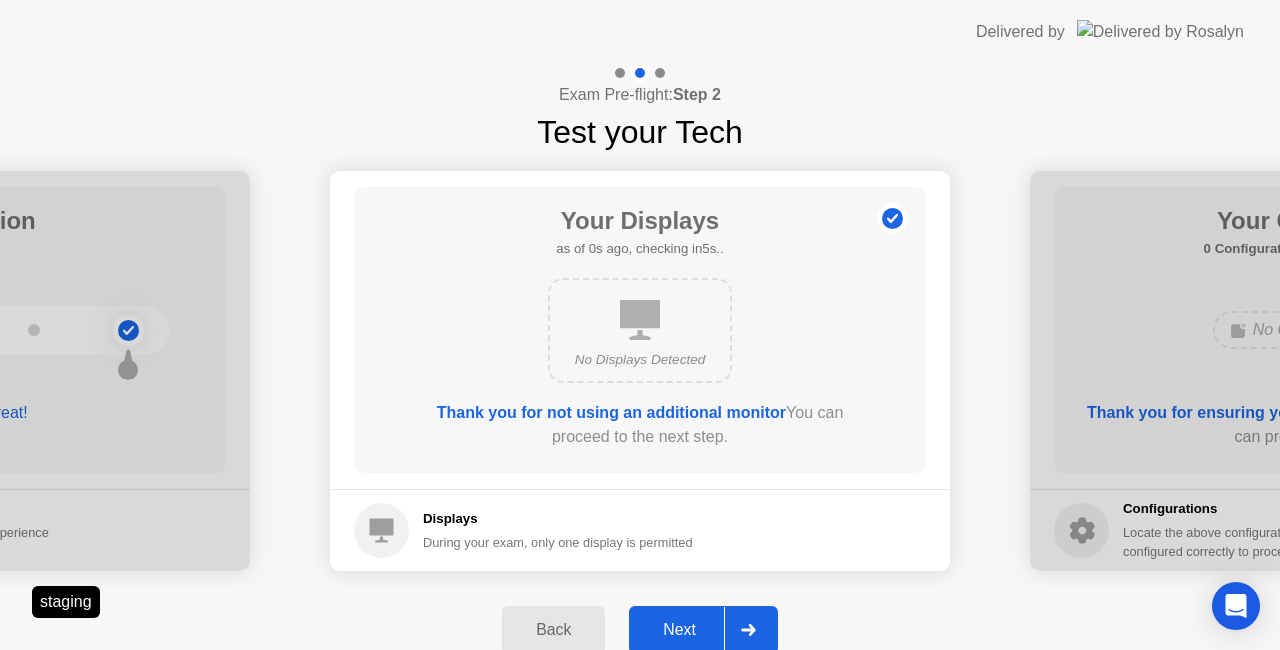click 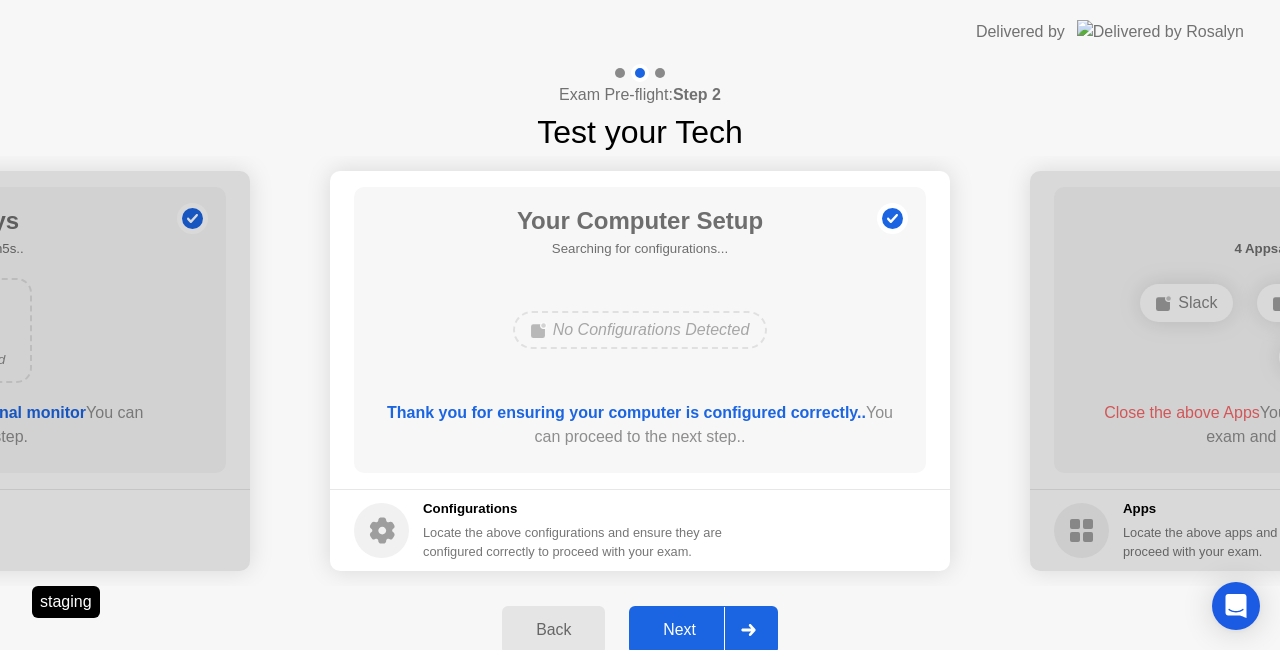 click 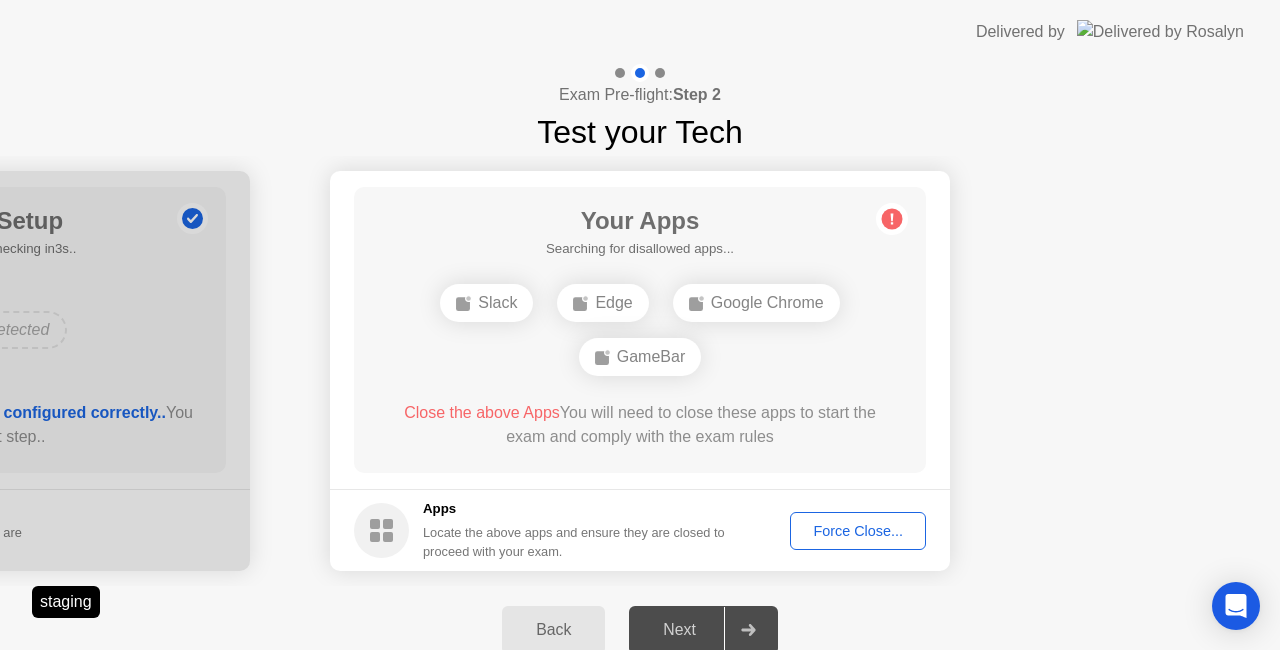 click on "Force Close..." 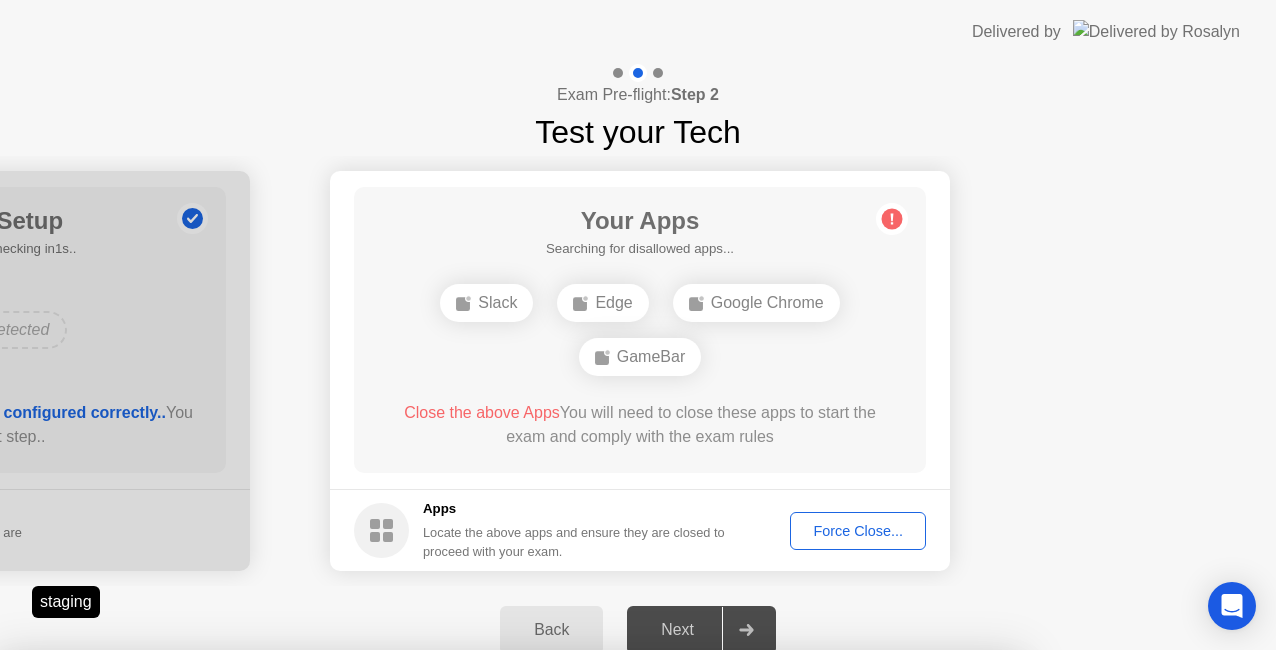 click on "Confirm" at bounding box center [577, 980] 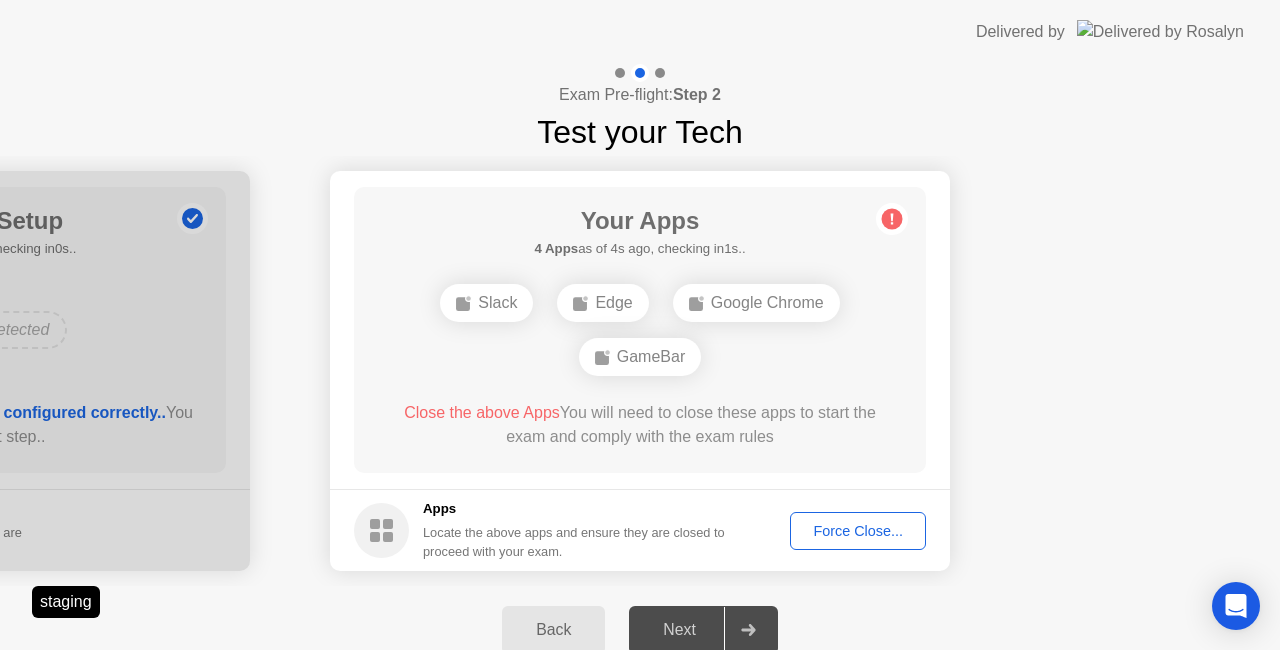 click on "Force Close..." 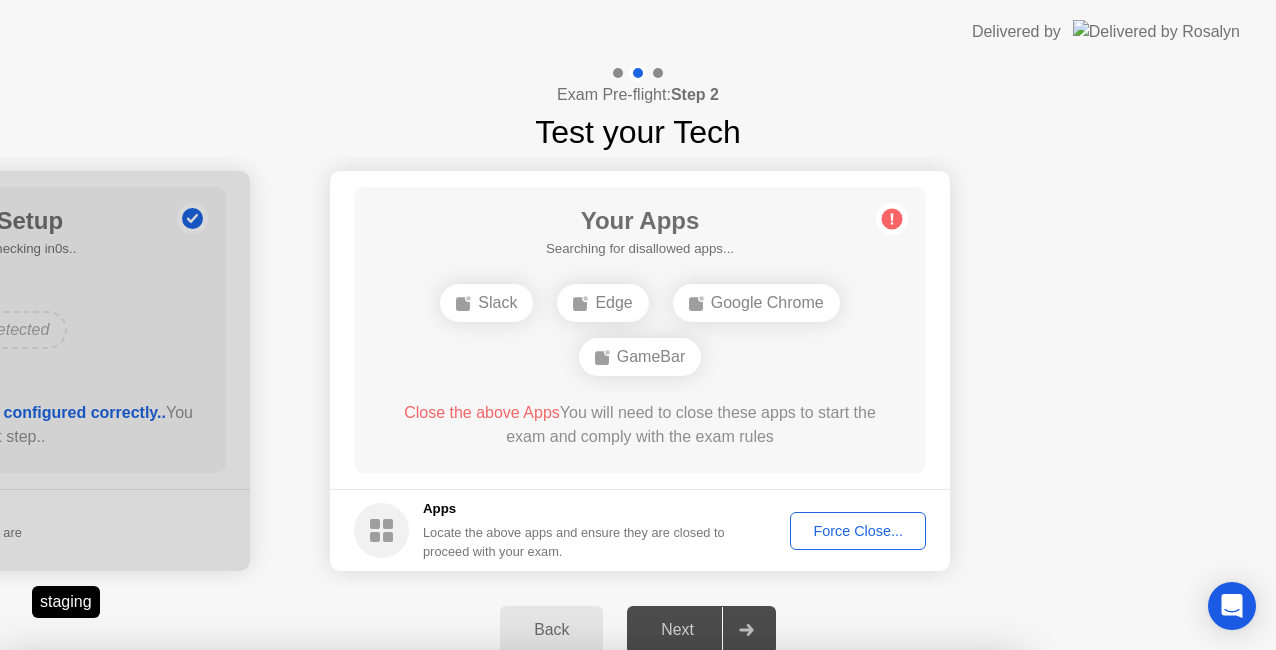 click on "Confirm" at bounding box center [577, 980] 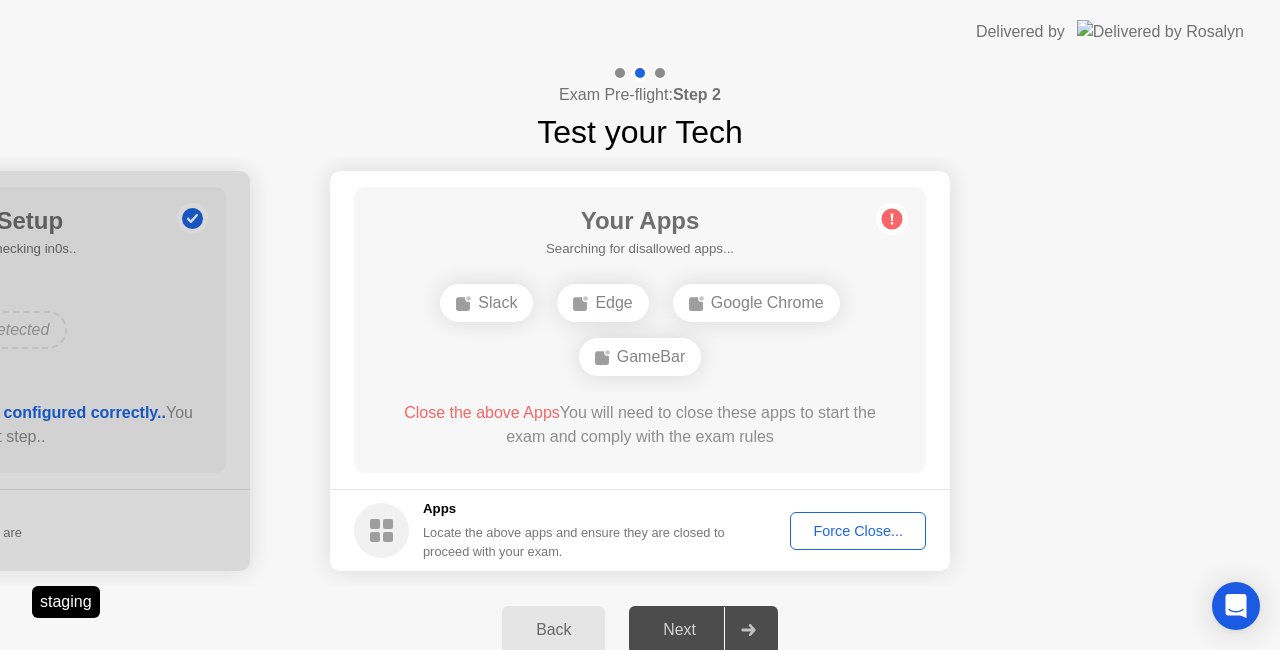 click on "Force Close..." 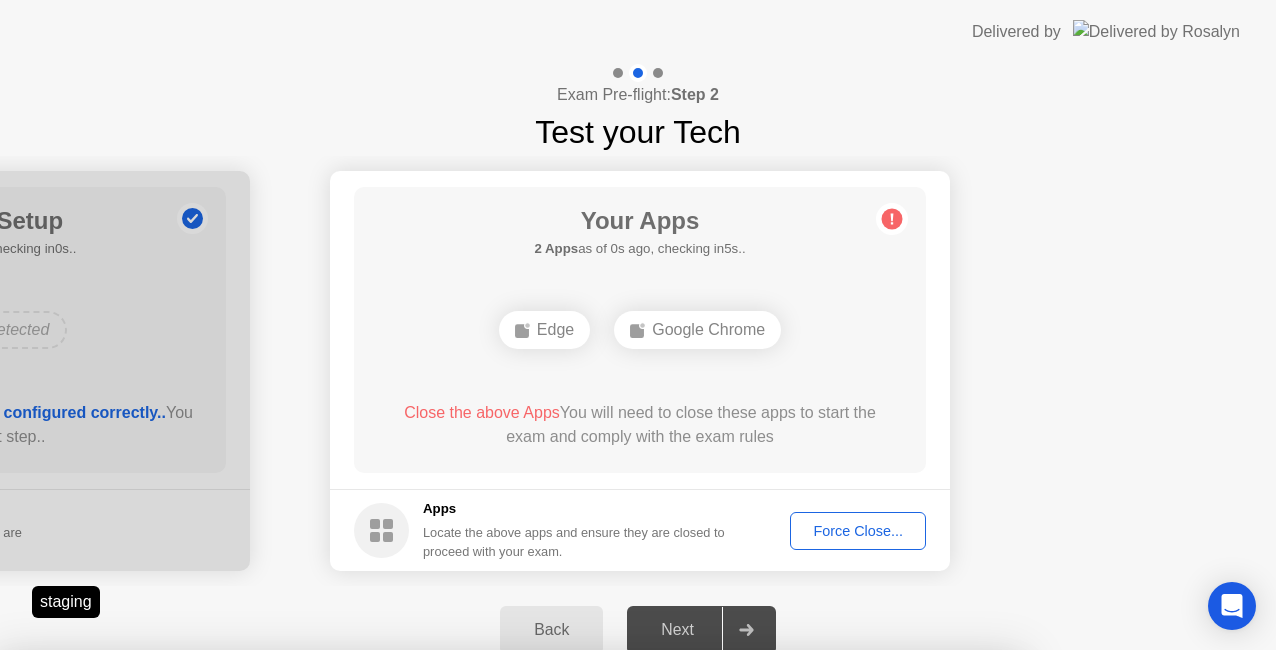 click on "Confirm" at bounding box center (577, 926) 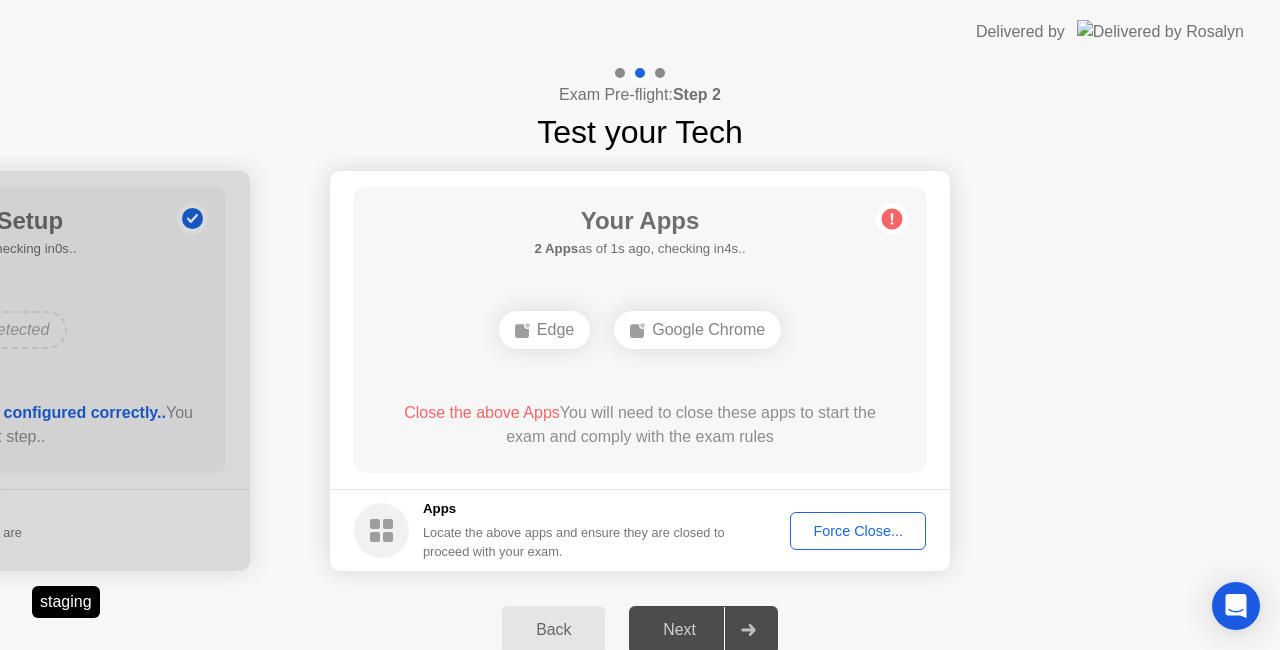 click on "Force Close..." 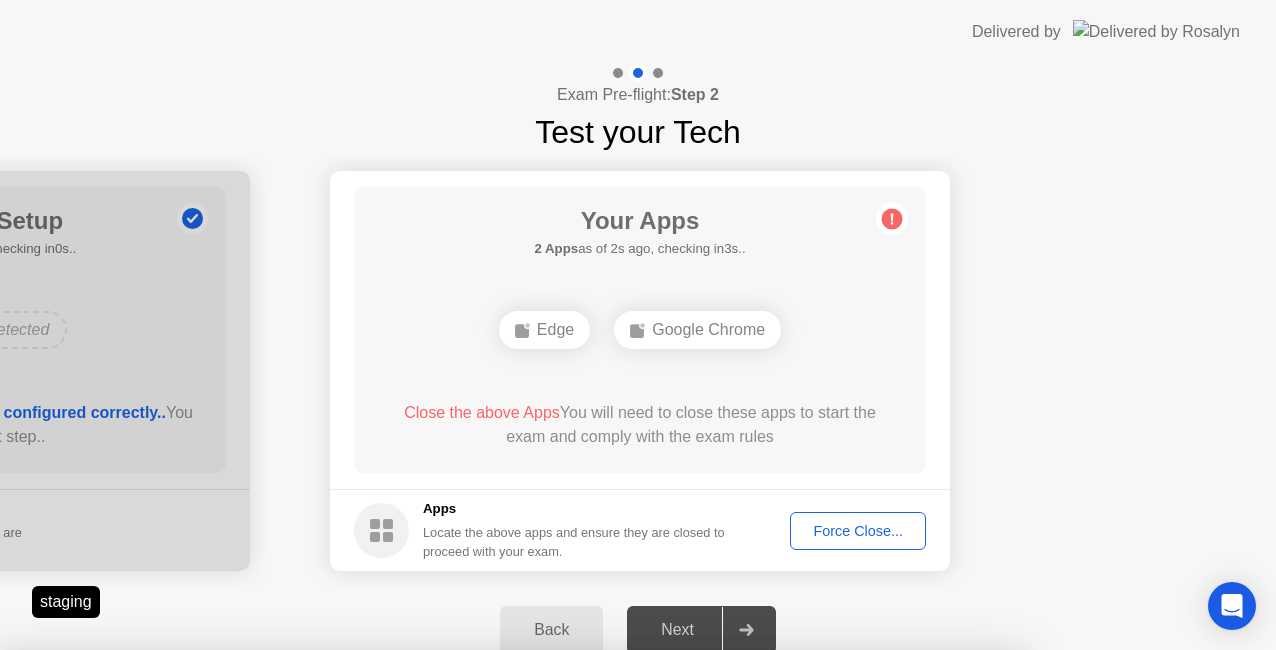 click on "Confirm" at bounding box center (577, 926) 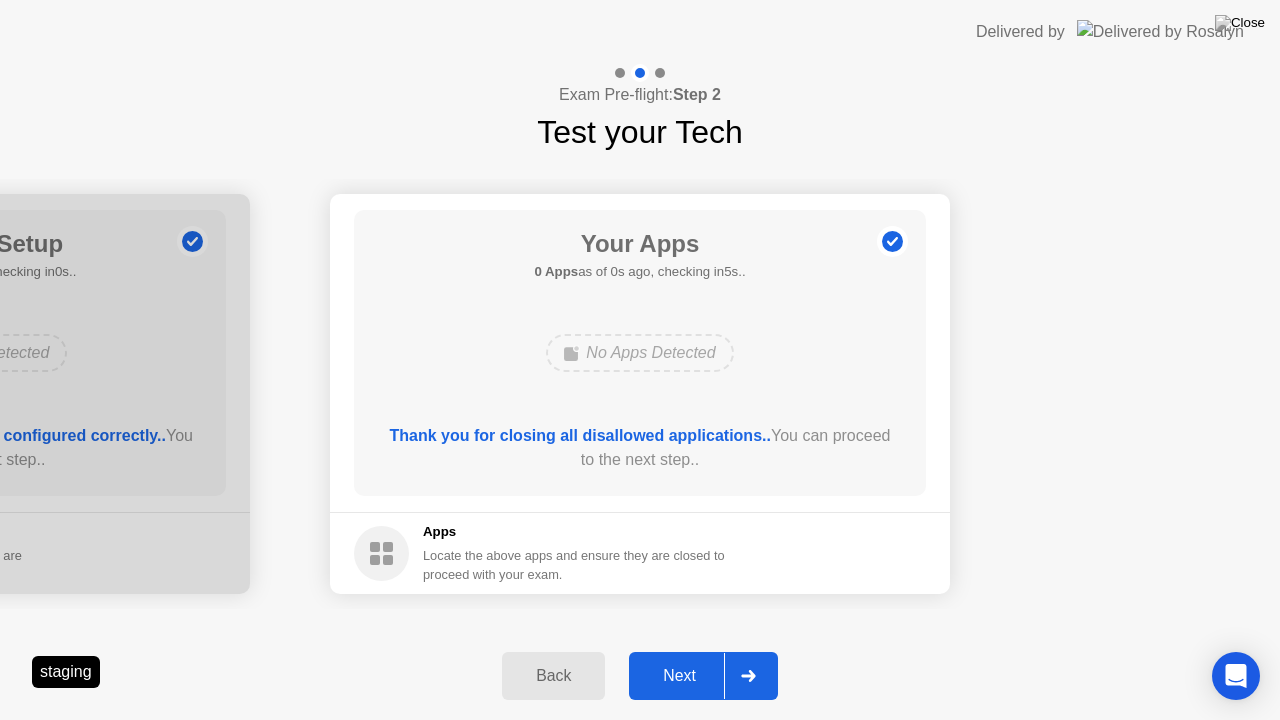 click on "Next" 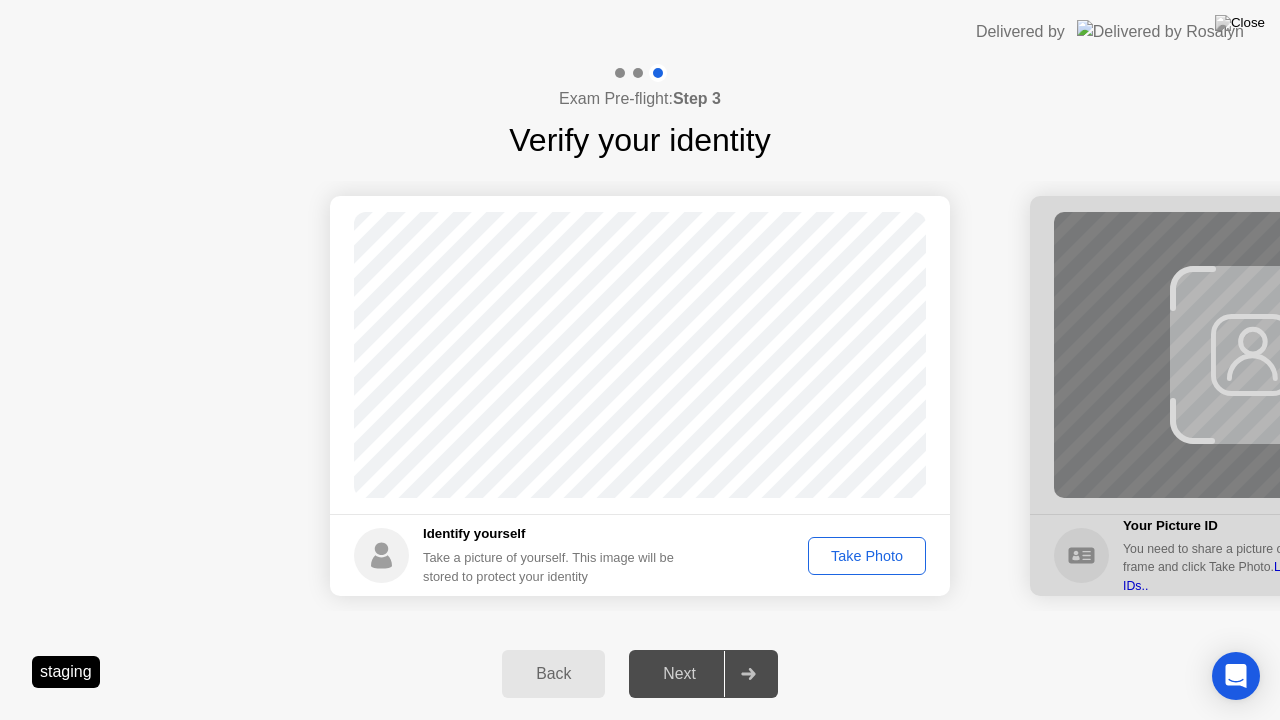 click on "Take Photo" 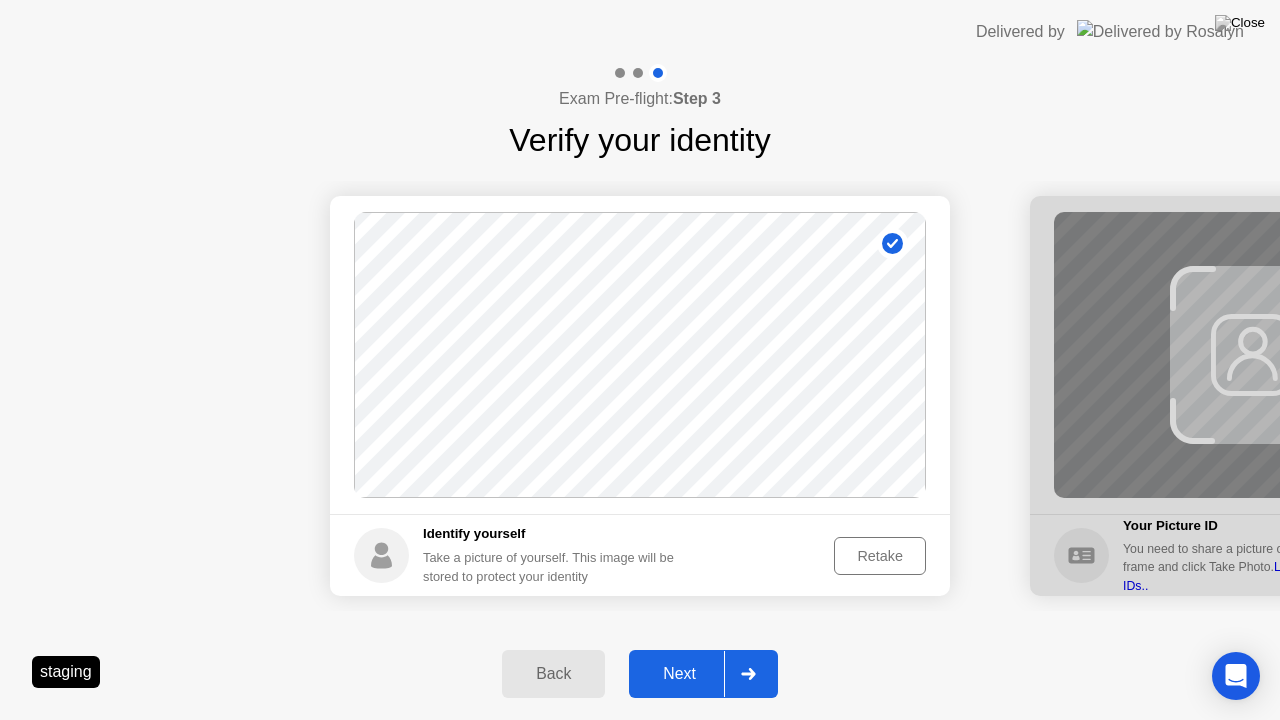 click on "Next" 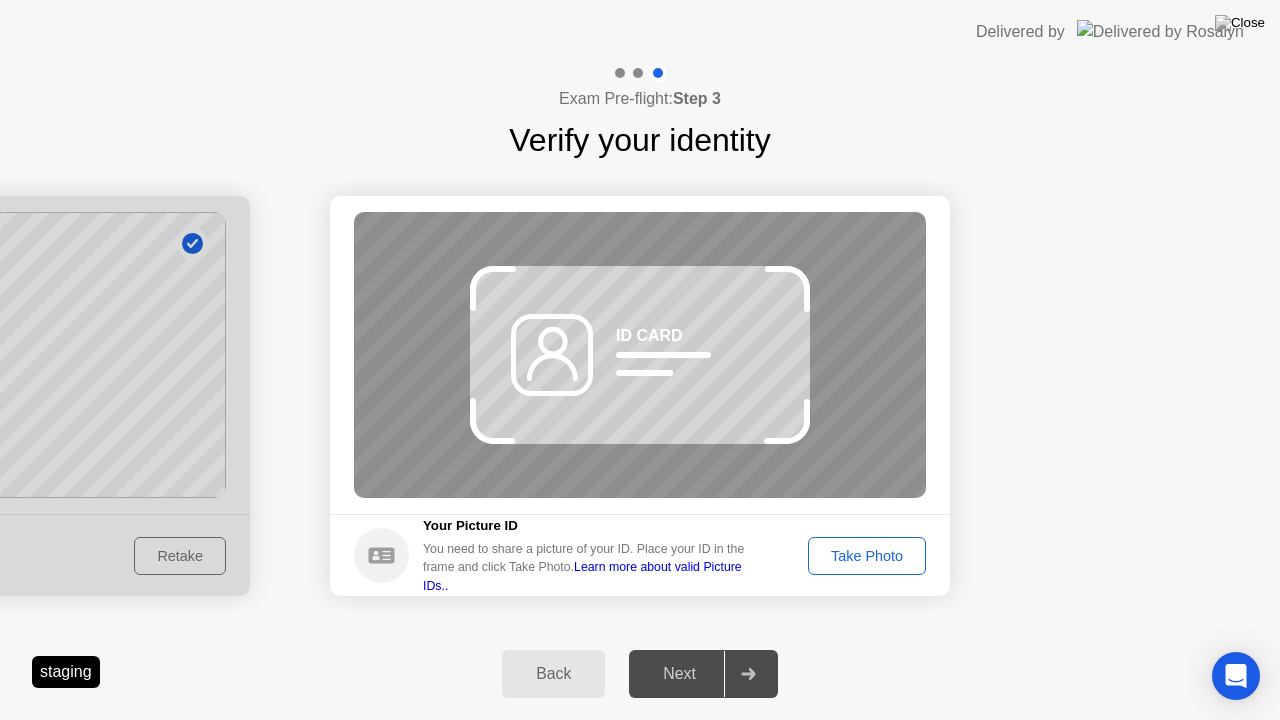 click on "Take Photo" 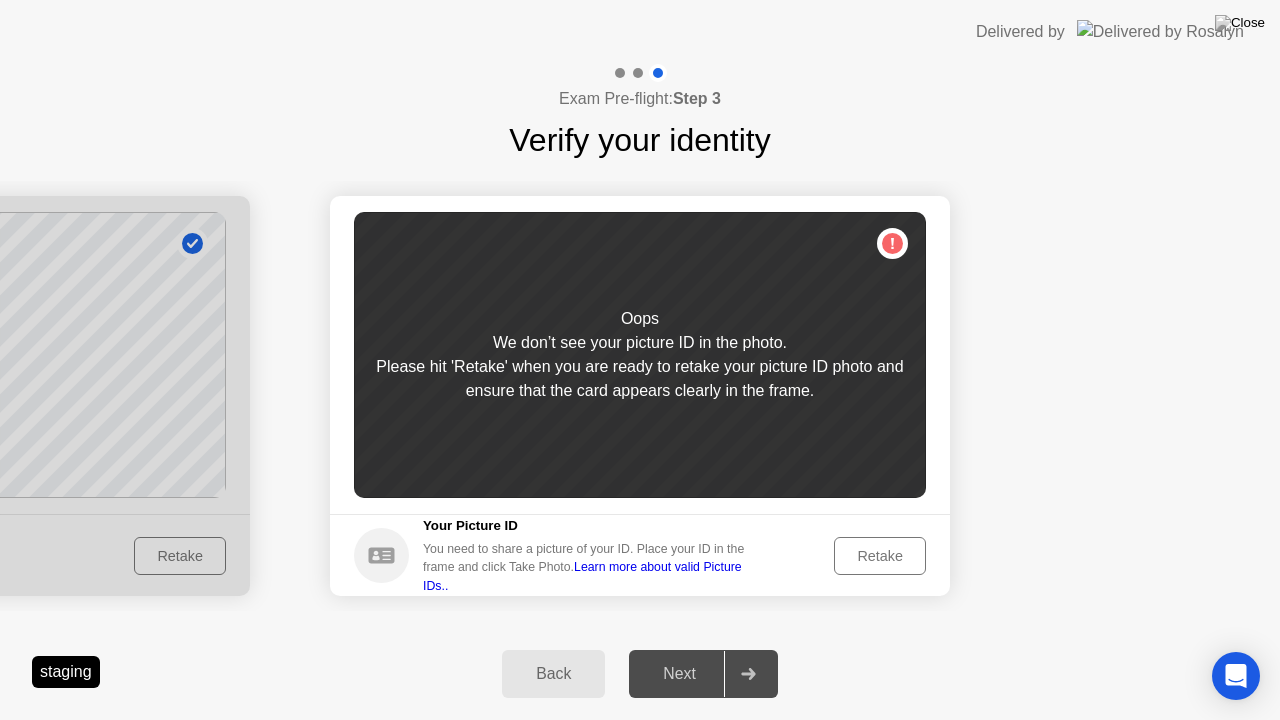 click on "Retake" 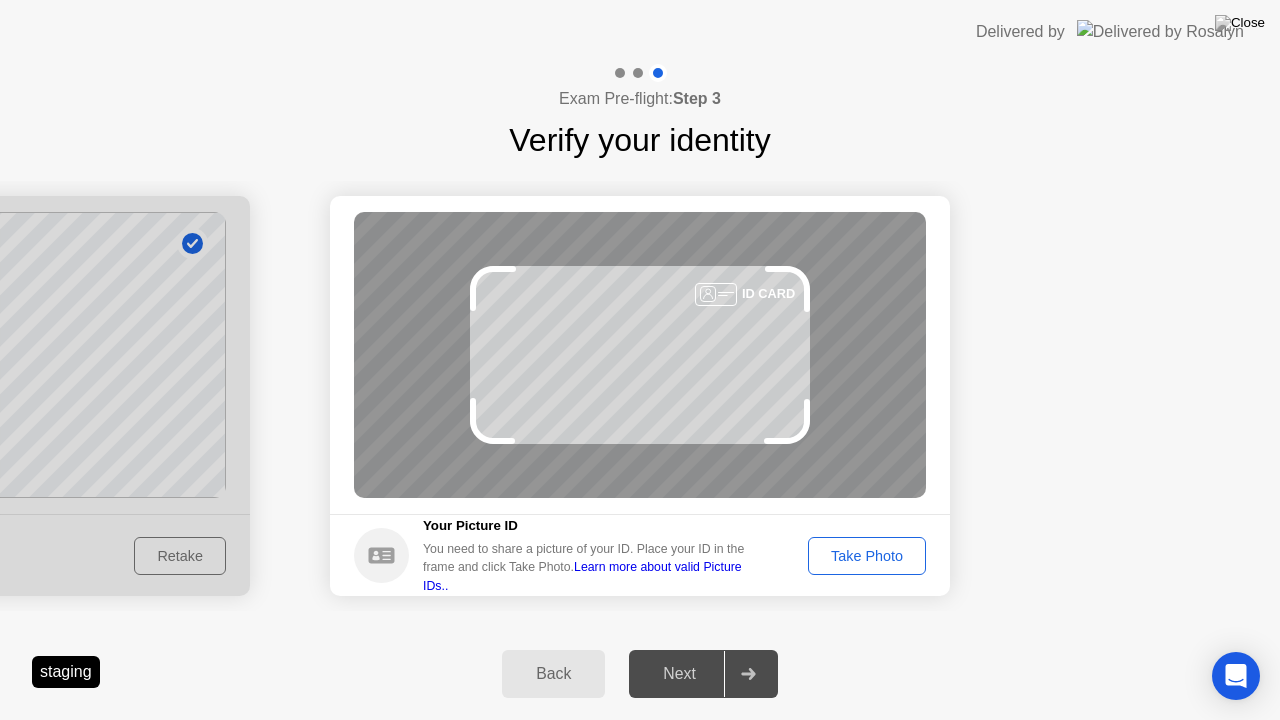 click on "Take Photo" 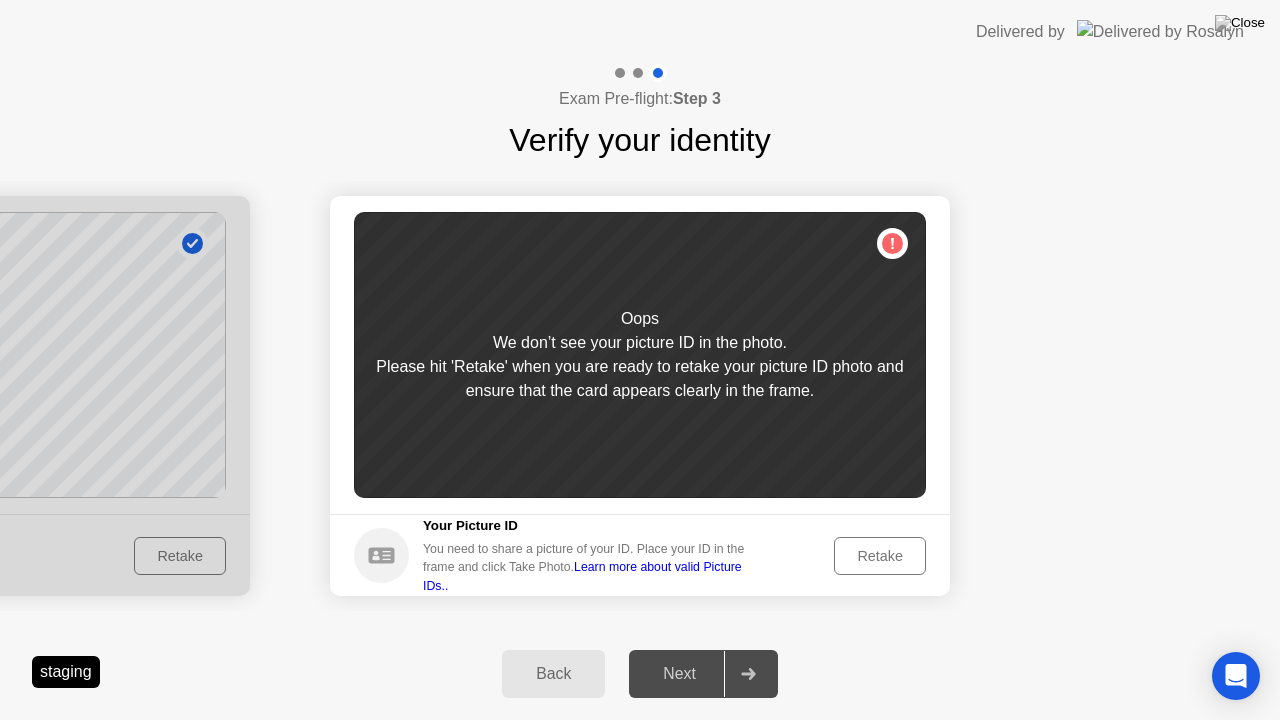 click on "Retake" 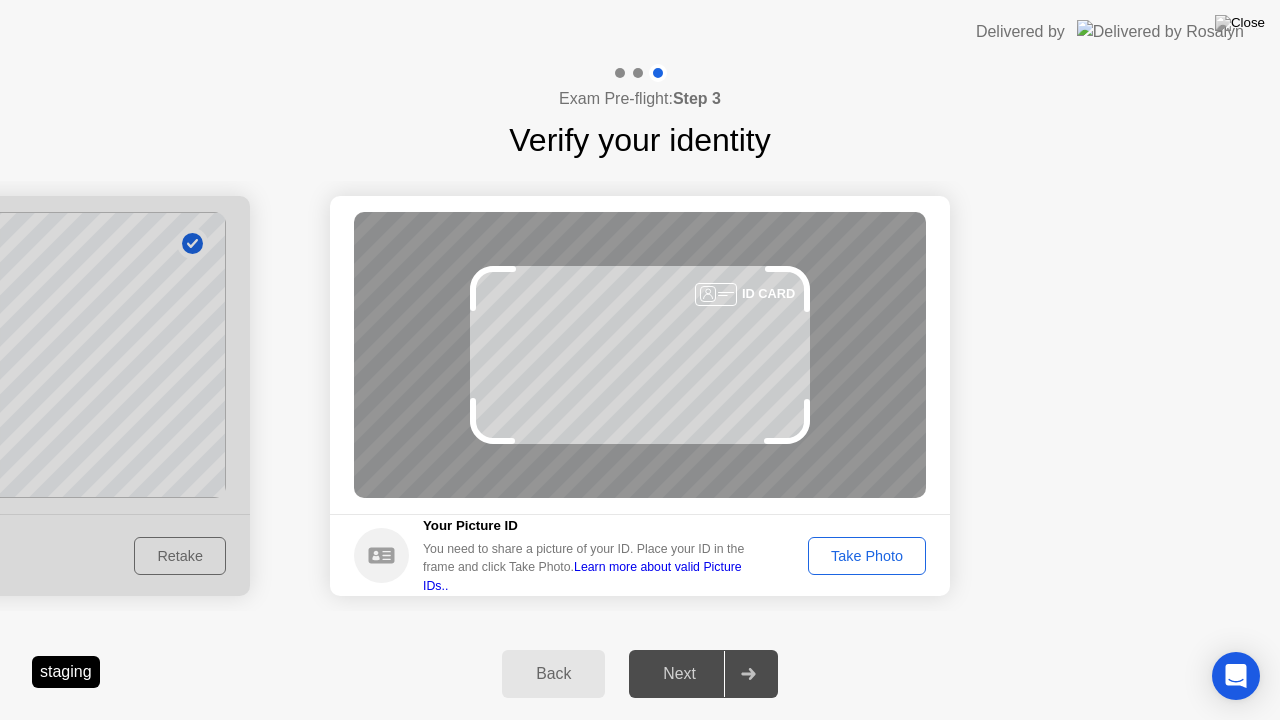 click on "Take Photo" 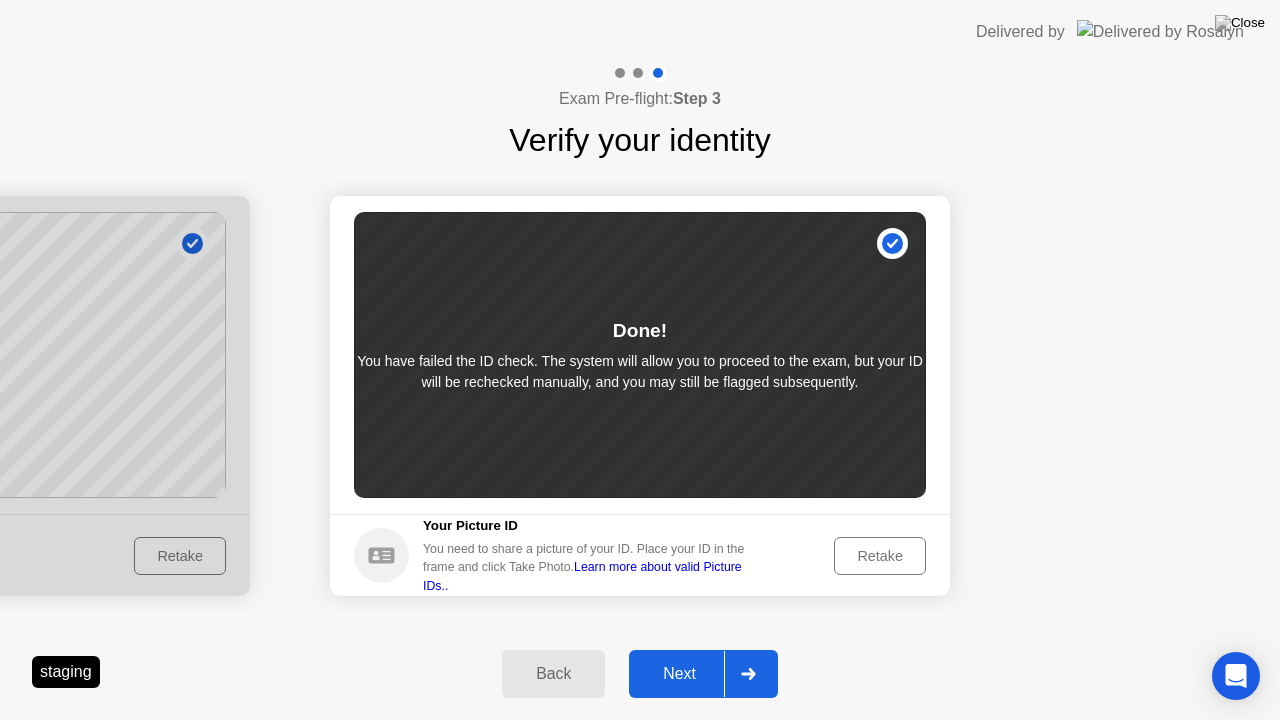 click on "Next" 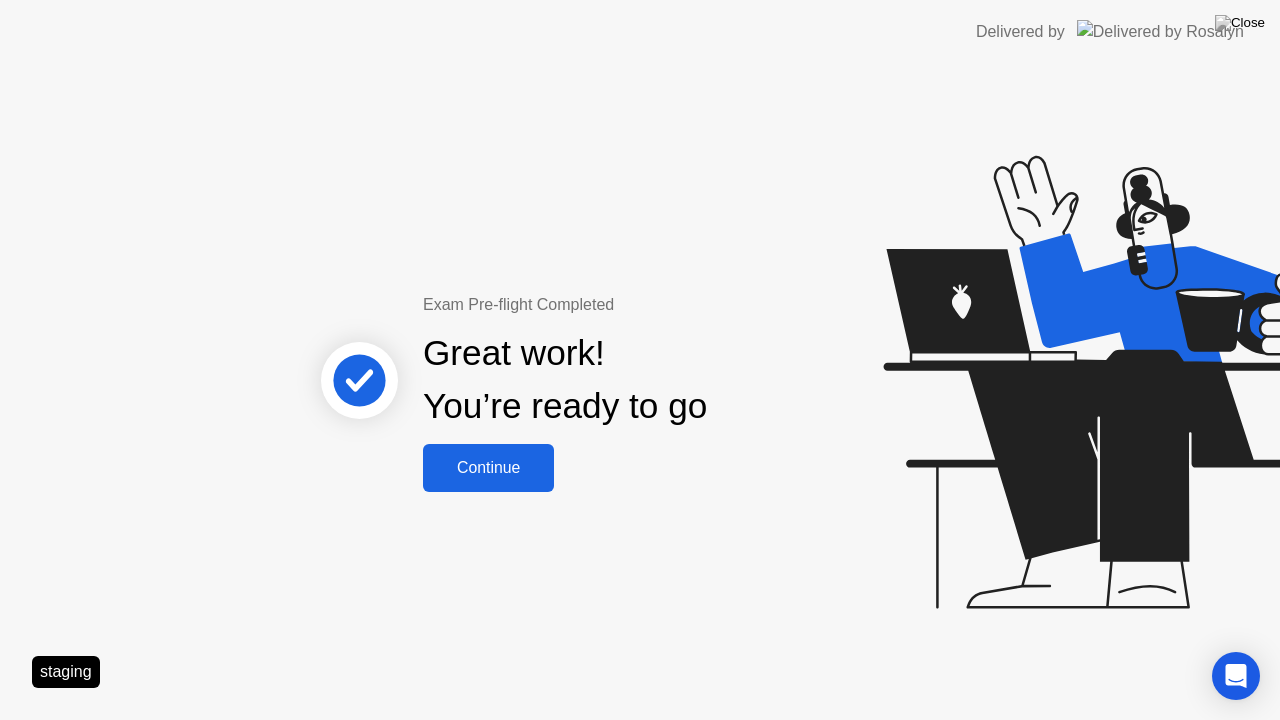 click on "Continue" 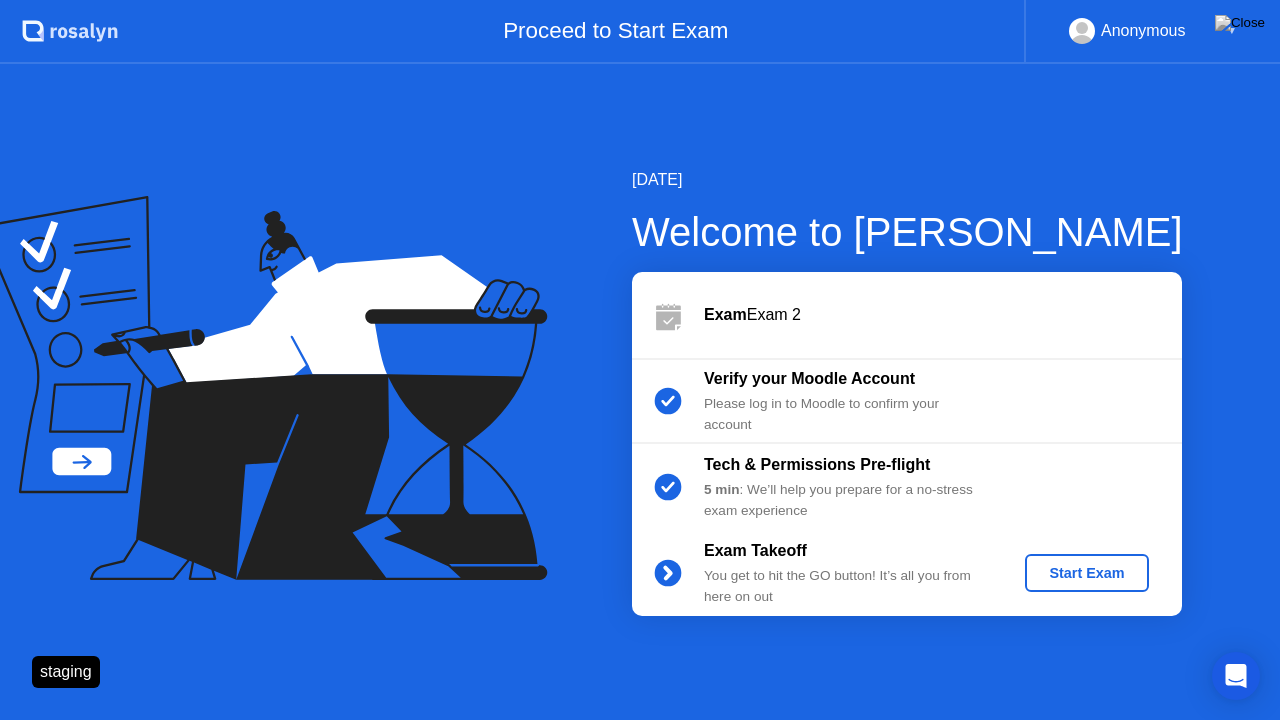 click on "Start Exam" 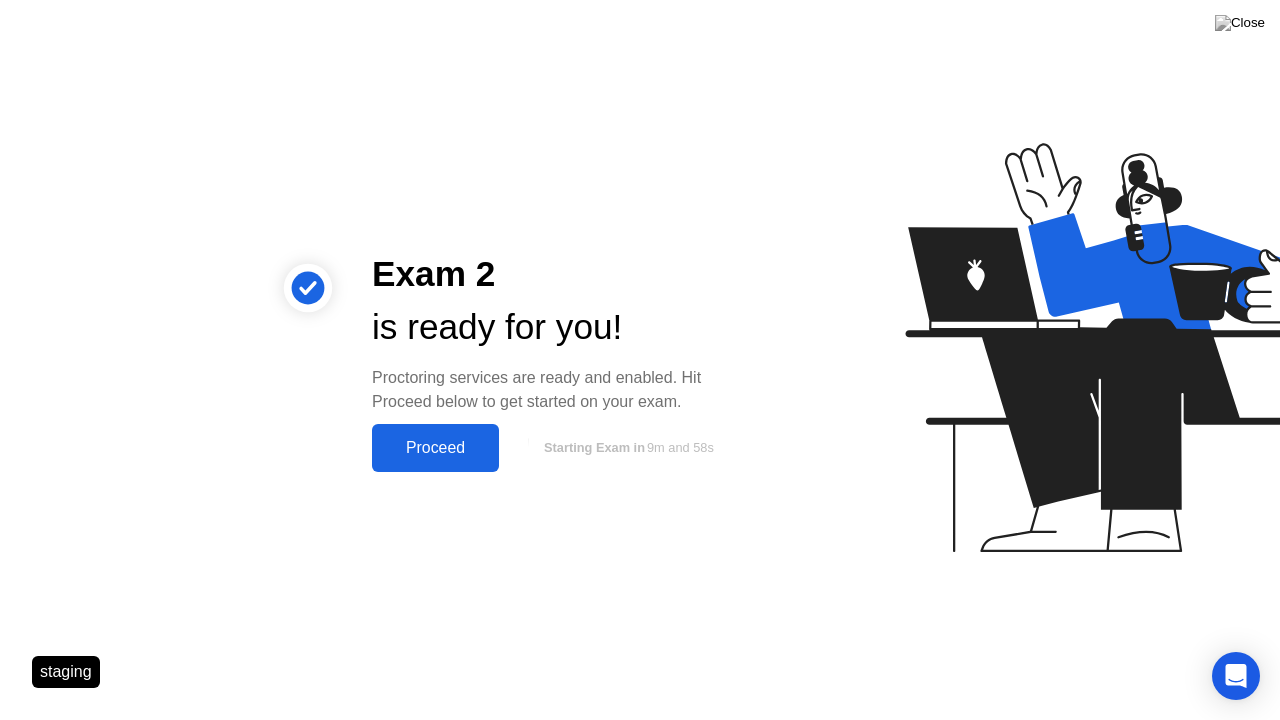 click on "Proceed" 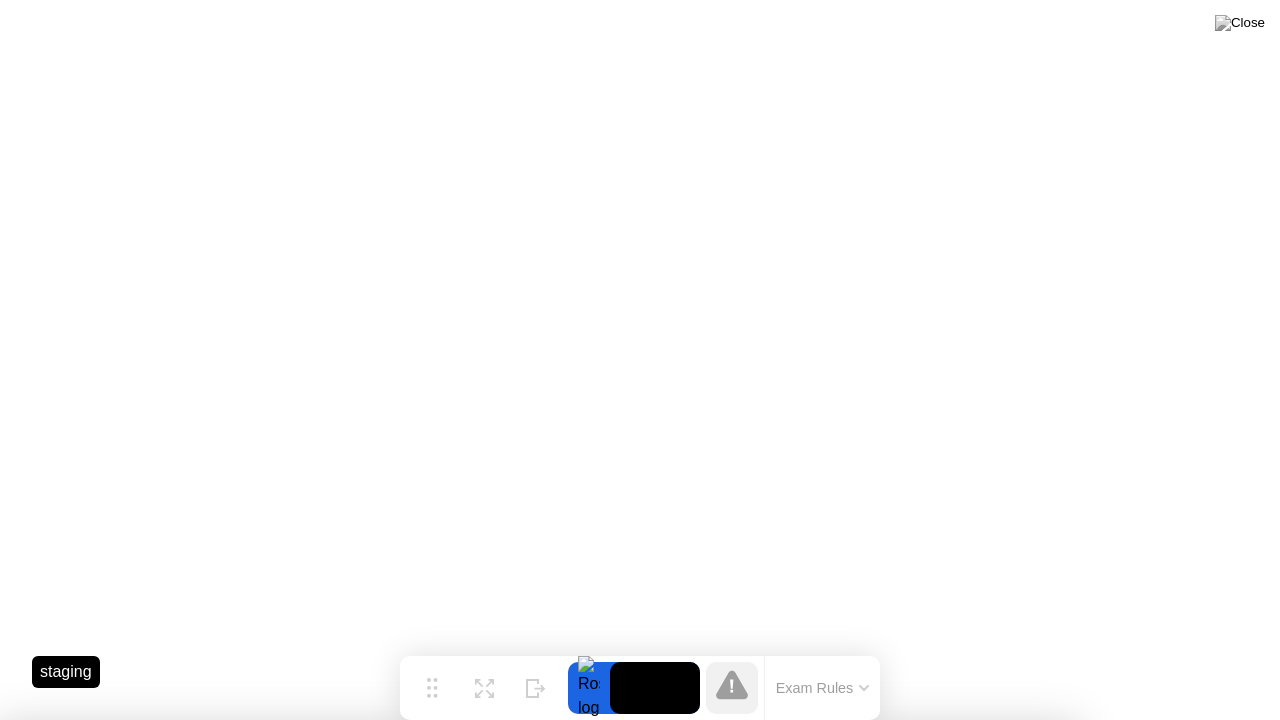 click on "Continue" at bounding box center [631, 1725] 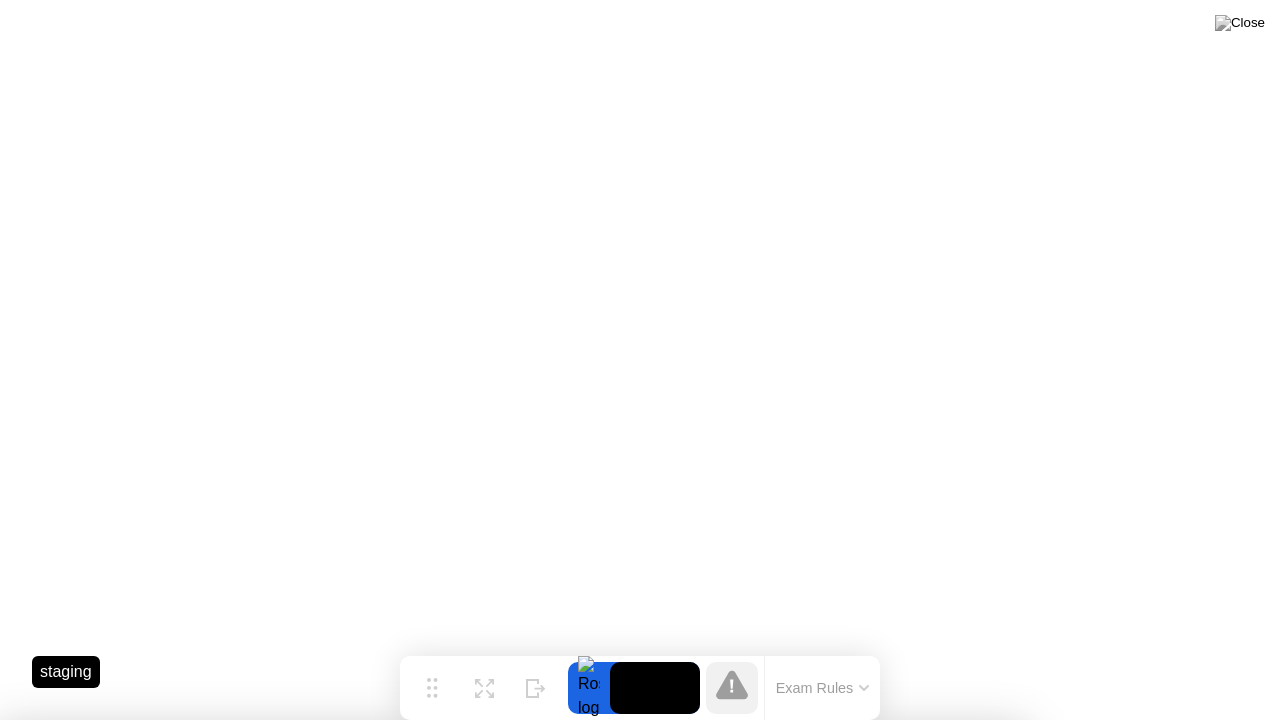 click on "Yes" at bounding box center (464, 833) 